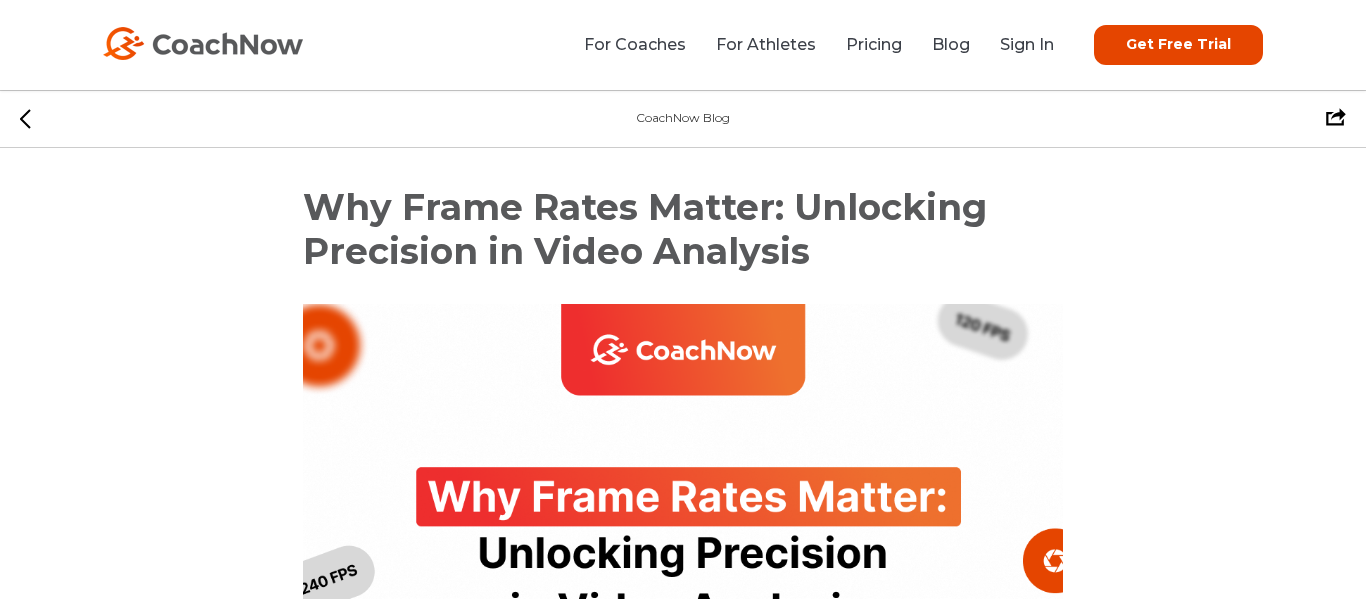 scroll, scrollTop: 5245, scrollLeft: 0, axis: vertical 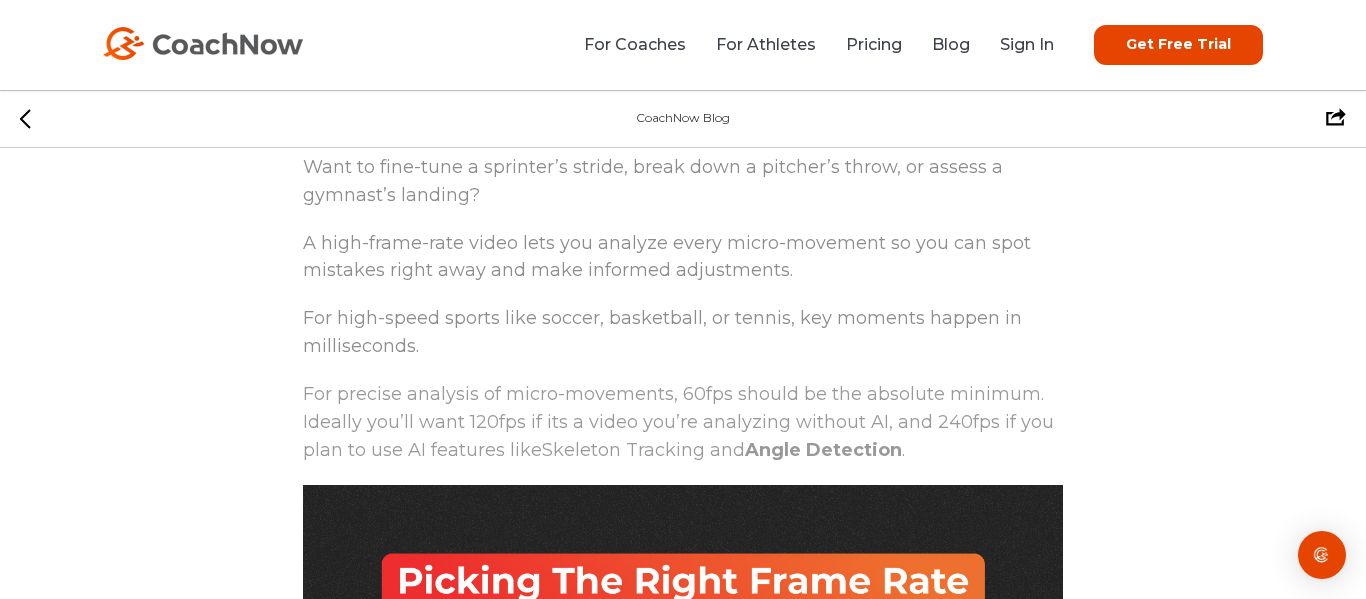 click on "For high-speed sports like soccer, basketball, or tennis, key moments happen in milliseconds." at bounding box center (683, 333) 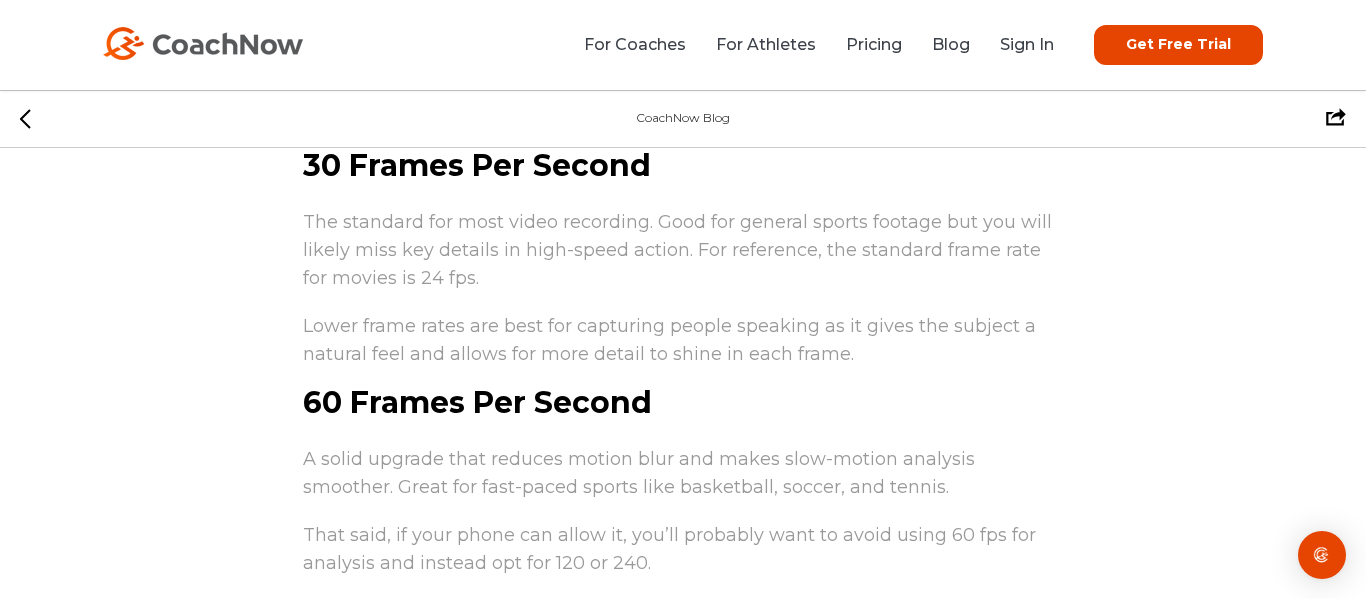 scroll, scrollTop: 3151, scrollLeft: 0, axis: vertical 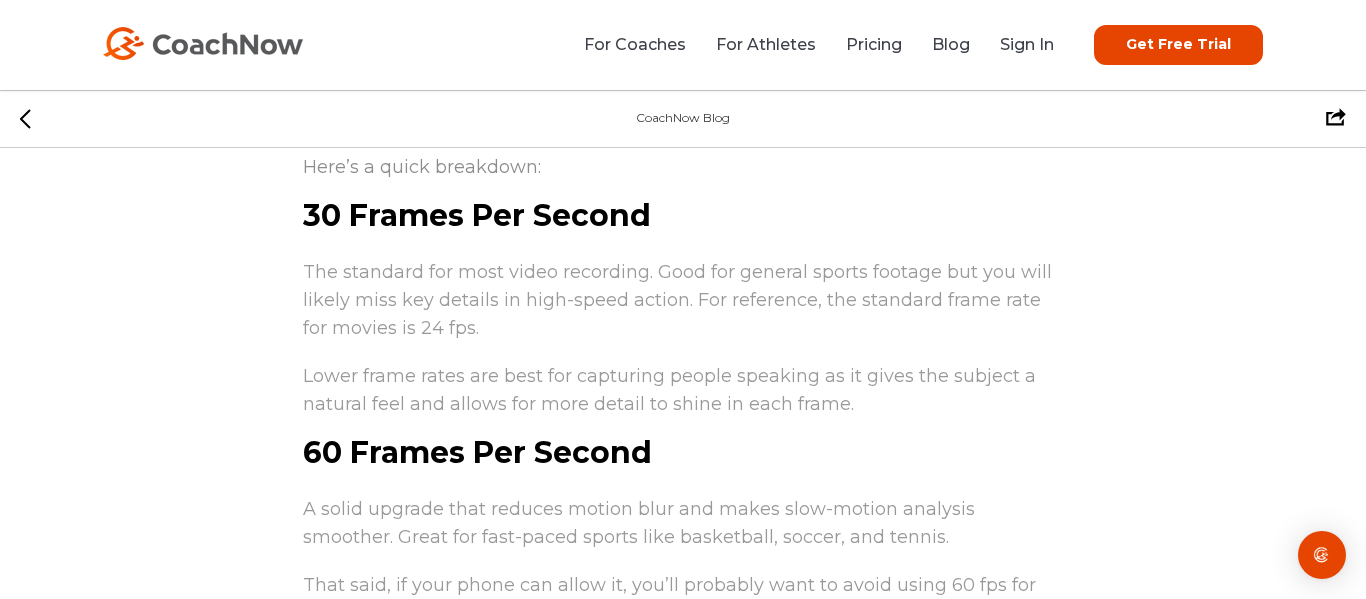 click on "The standard for most video recording. Good for general sports footage but you will likely miss key details in high-speed action. For reference, the standard frame rate for movies is 24 fps." at bounding box center (677, 300) 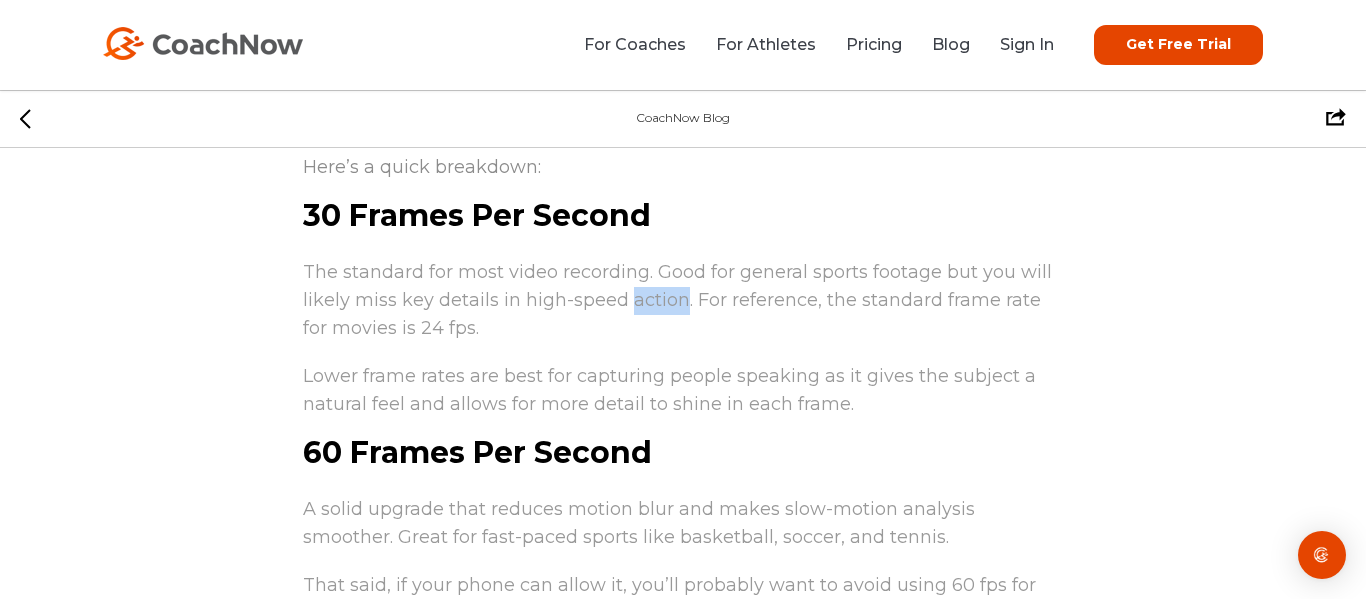 click on "The standard for most video recording. Good for general sports footage but you will likely miss key details in high-speed action. For reference, the standard frame rate for movies is 24 fps." at bounding box center (677, 300) 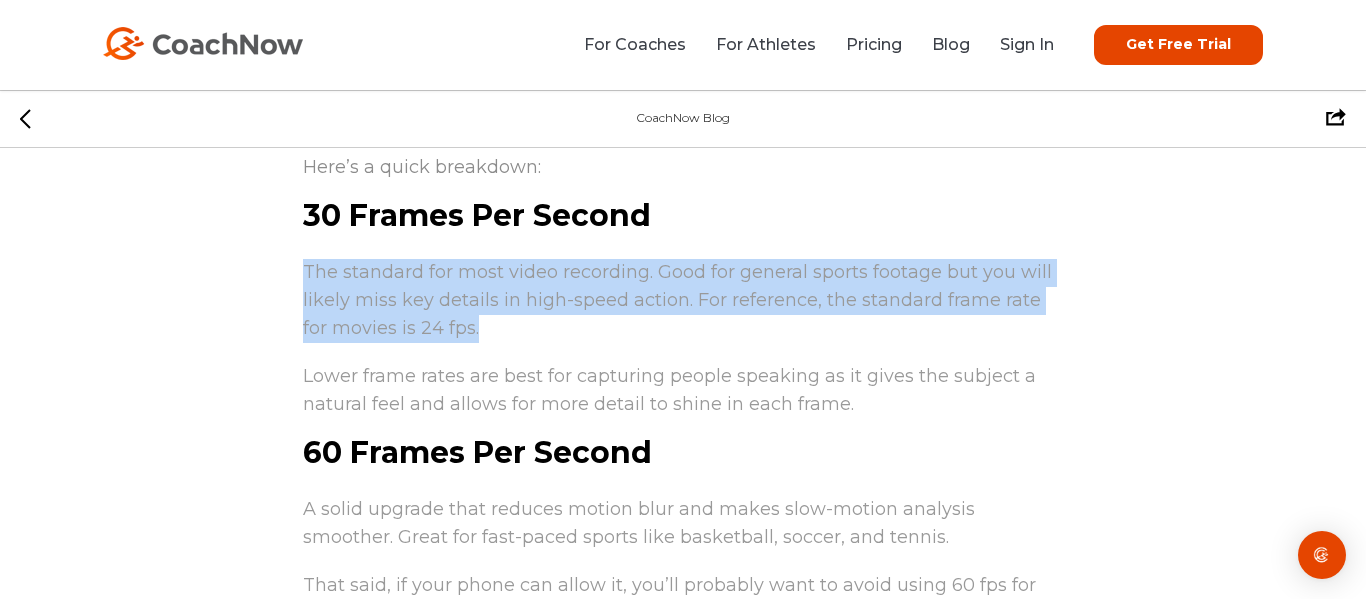 click on "The standard for most video recording. Good for general sports footage but you will likely miss key details in high-speed action. For reference, the standard frame rate for movies is 24 fps." at bounding box center [677, 300] 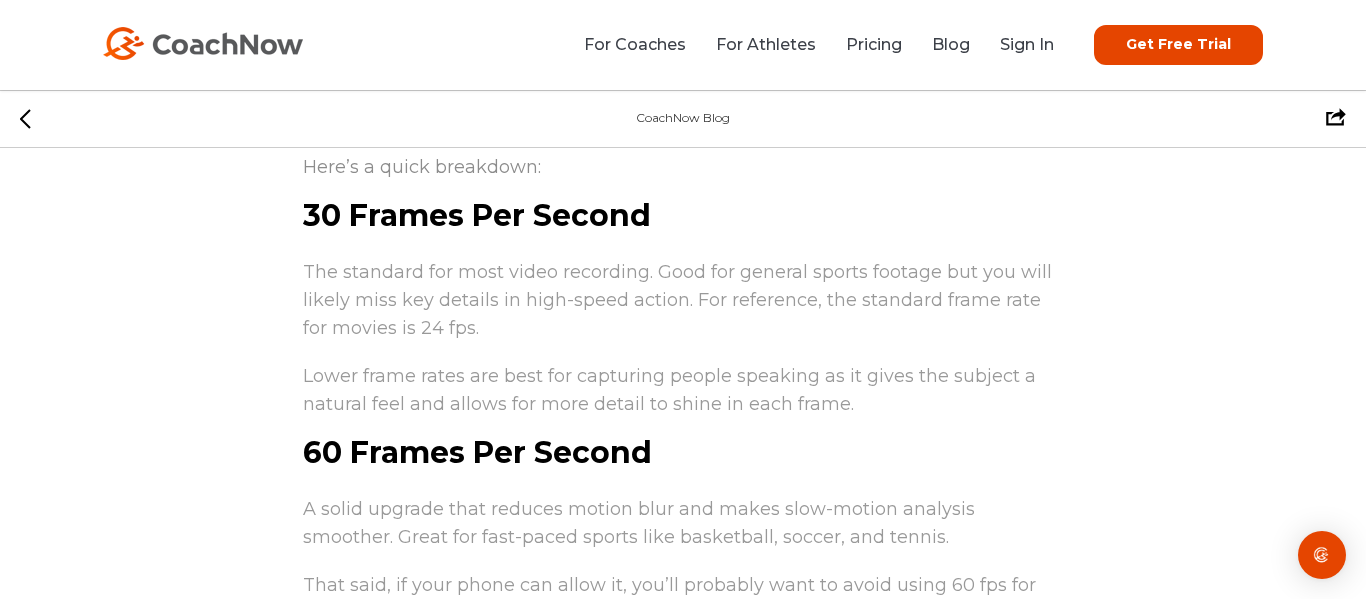 click on "The standard for most video recording. Good for general sports footage but you will likely miss key details in high-speed action. For reference, the standard frame rate for movies is 24 fps." at bounding box center [677, 300] 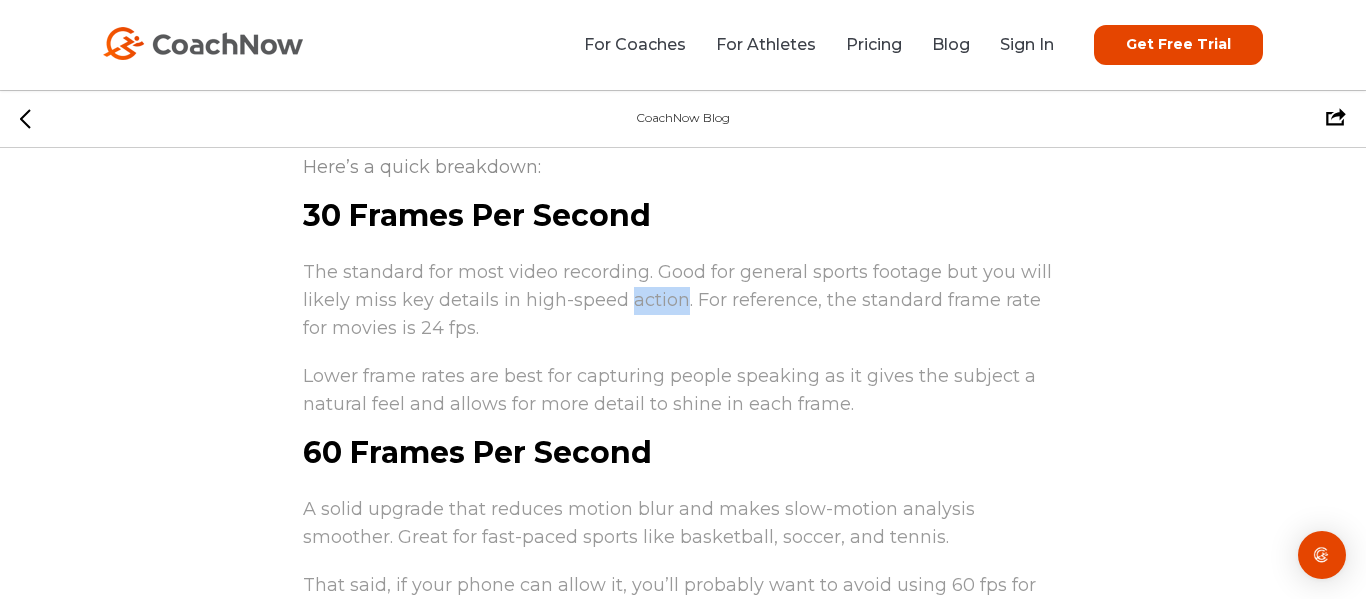click on "The standard for most video recording. Good for general sports footage but you will likely miss key details in high-speed action. For reference, the standard frame rate for movies is 24 fps." at bounding box center [677, 300] 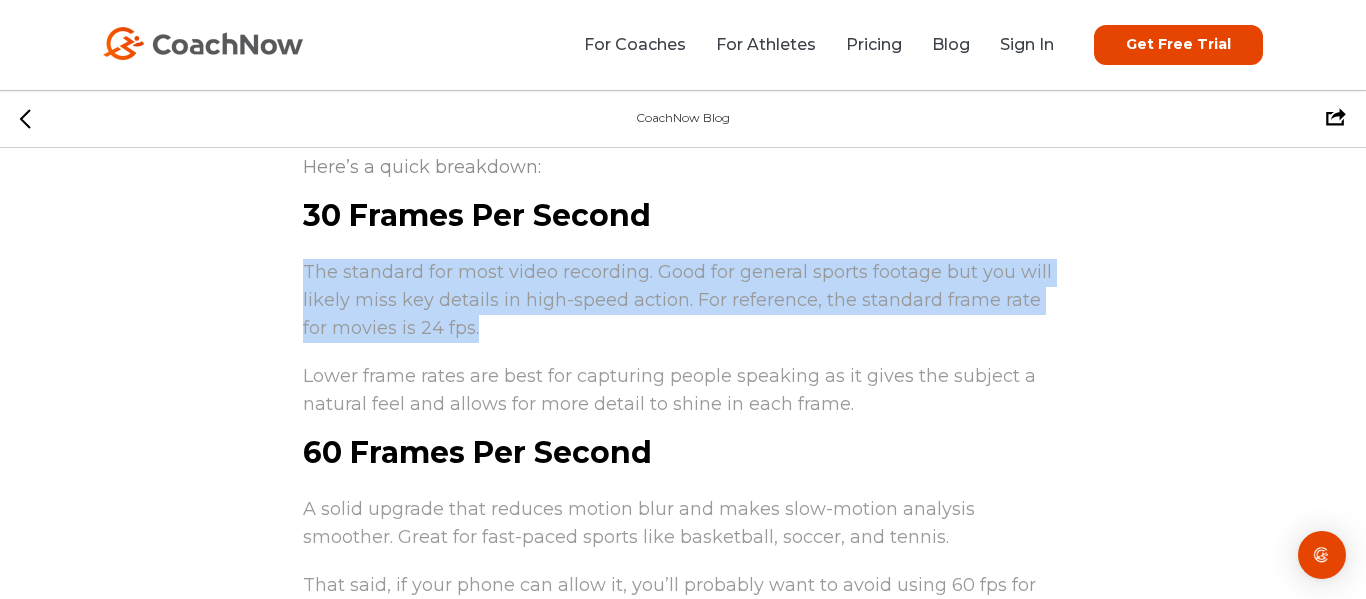 click on "The standard for most video recording. Good for general sports footage but you will likely miss key details in high-speed action. For reference, the standard frame rate for movies is 24 fps." at bounding box center [677, 300] 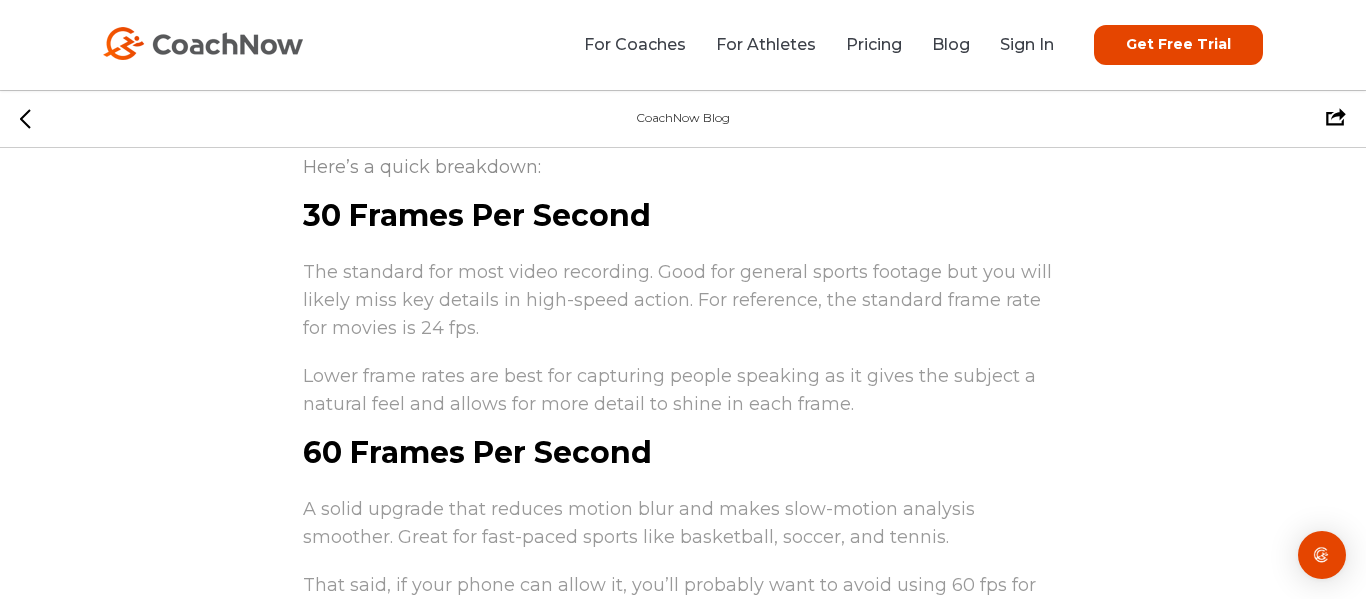 click on "The standard for most video recording. Good for general sports footage but you will likely miss key details in high-speed action. For reference, the standard frame rate for movies is 24 fps." at bounding box center [677, 300] 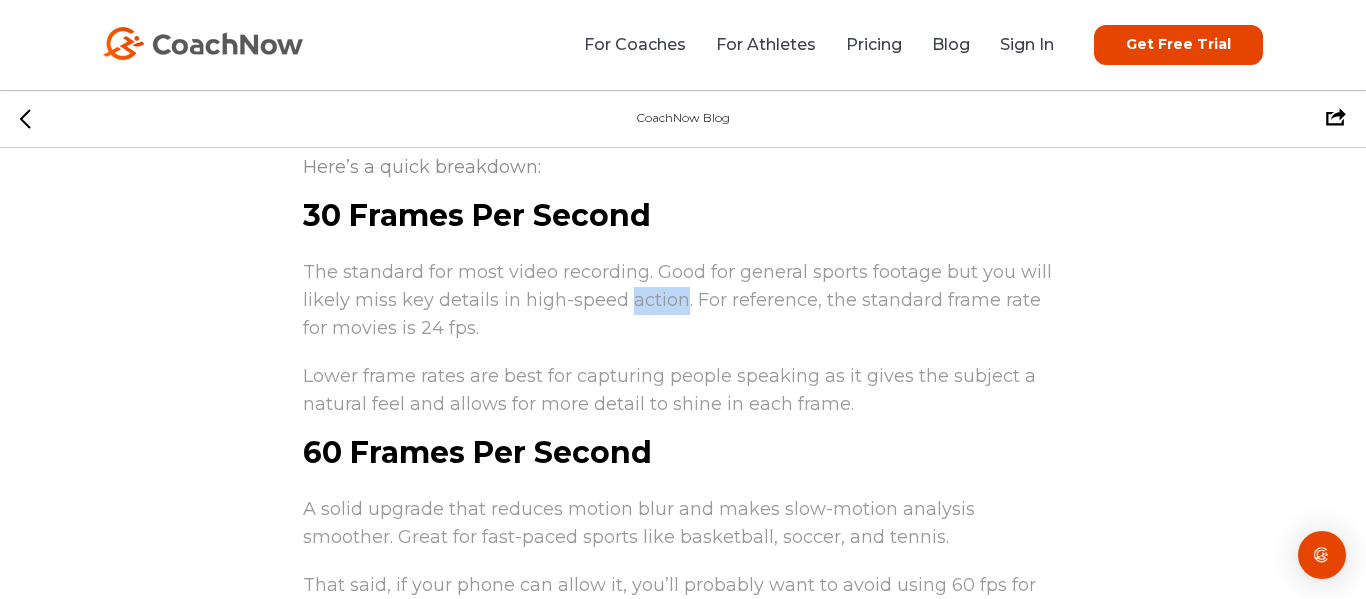 click on "The standard for most video recording. Good for general sports footage but you will likely miss key details in high-speed action. For reference, the standard frame rate for movies is 24 fps." at bounding box center (677, 300) 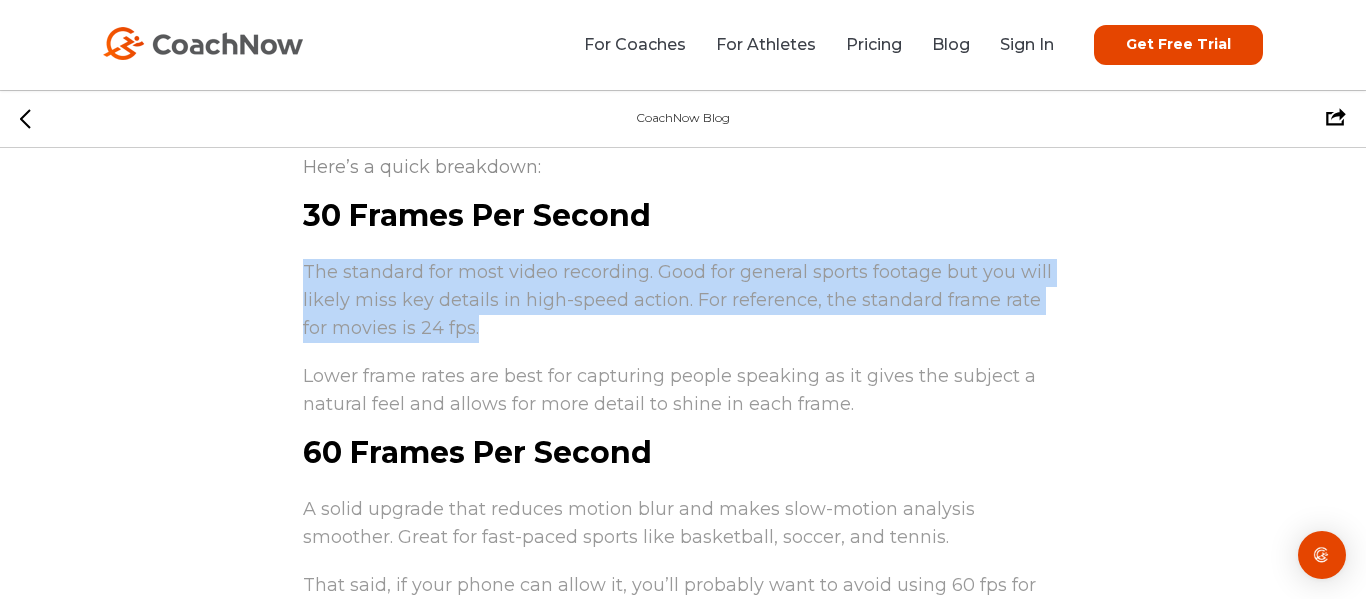 click on "Lower frame rates are best for capturing people speaking as it gives the subject a natural feel and allows for more detail to shine in each frame." at bounding box center [669, 390] 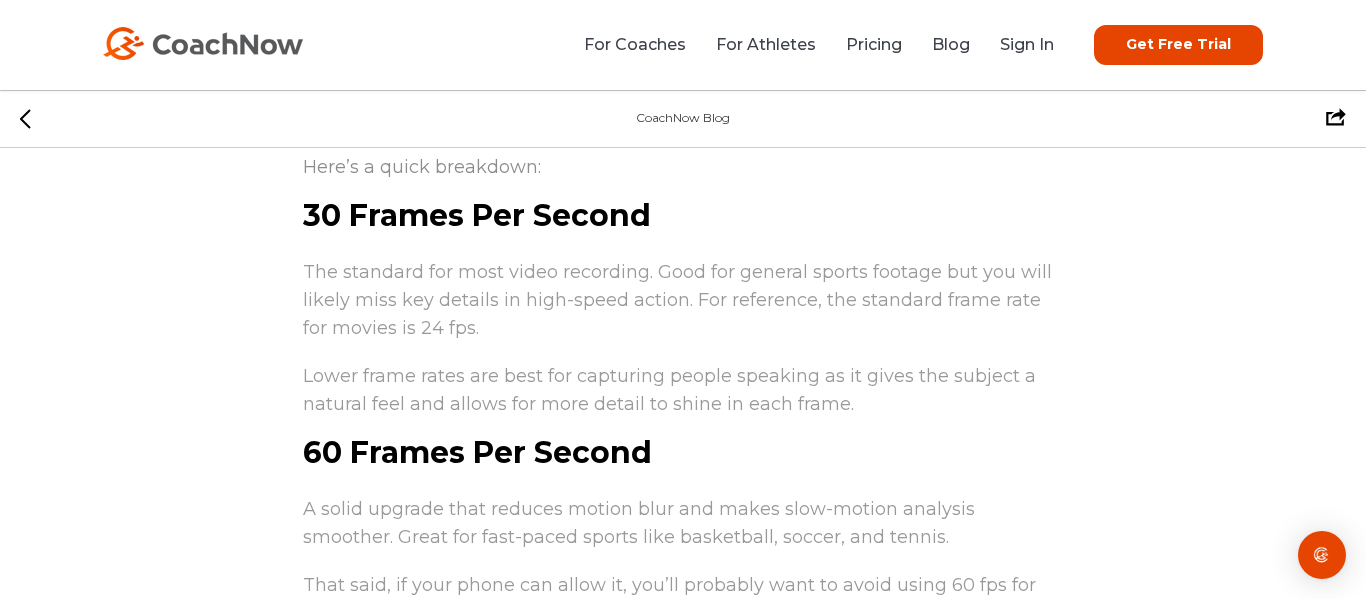 click on "Lower frame rates are best for capturing people speaking as it gives the subject a natural feel and allows for more detail to shine in each frame." at bounding box center [669, 390] 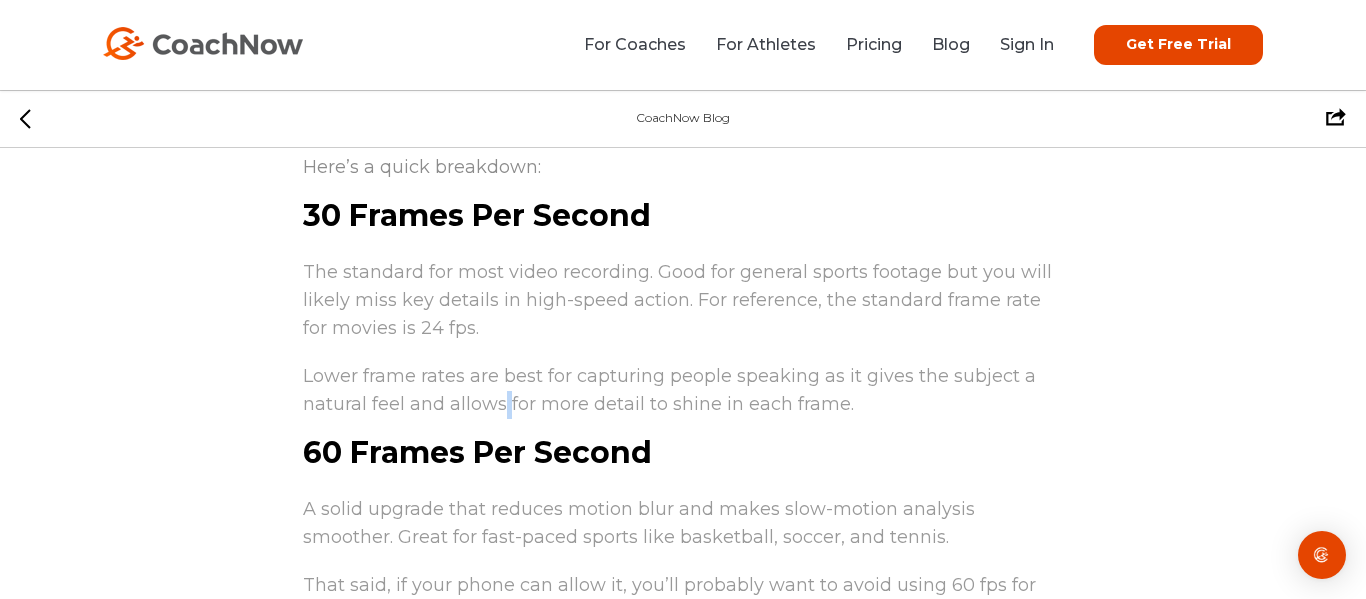 click on "Lower frame rates are best for capturing people speaking as it gives the subject a natural feel and allows for more detail to shine in each frame." at bounding box center [669, 390] 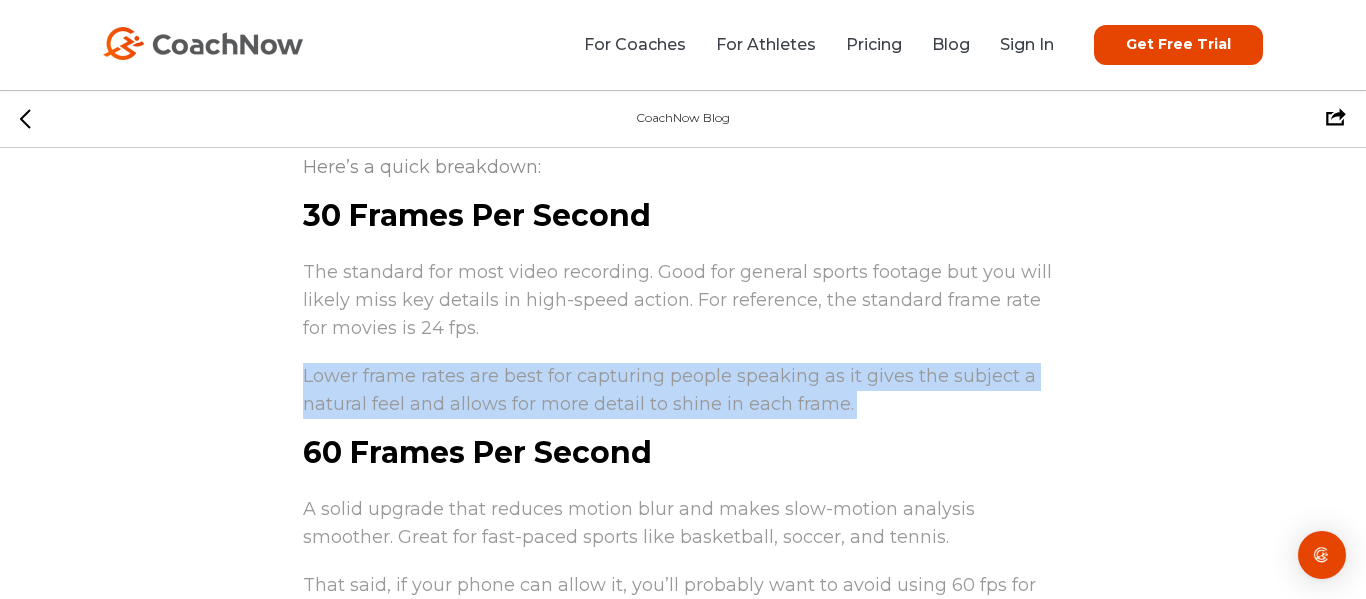 click on "Lower frame rates are best for capturing people speaking as it gives the subject a natural feel and allows for more detail to shine in each frame." at bounding box center [669, 390] 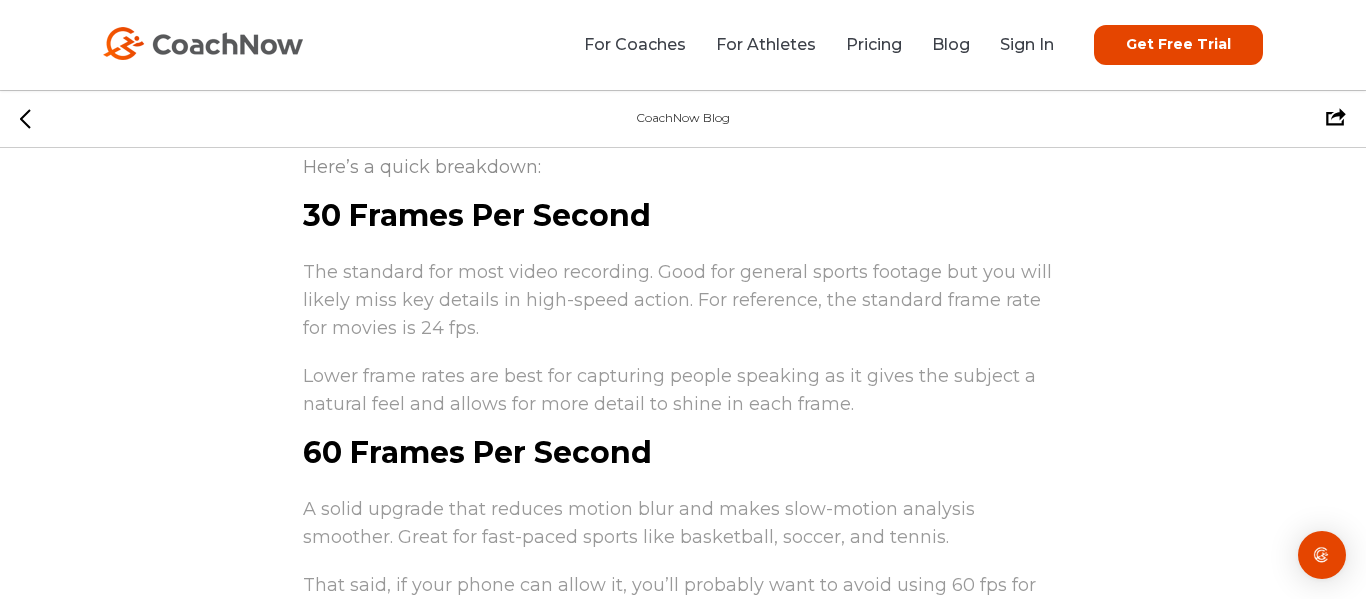 click on "Lower frame rates are best for capturing people speaking as it gives the subject a natural feel and allows for more detail to shine in each frame." at bounding box center (669, 390) 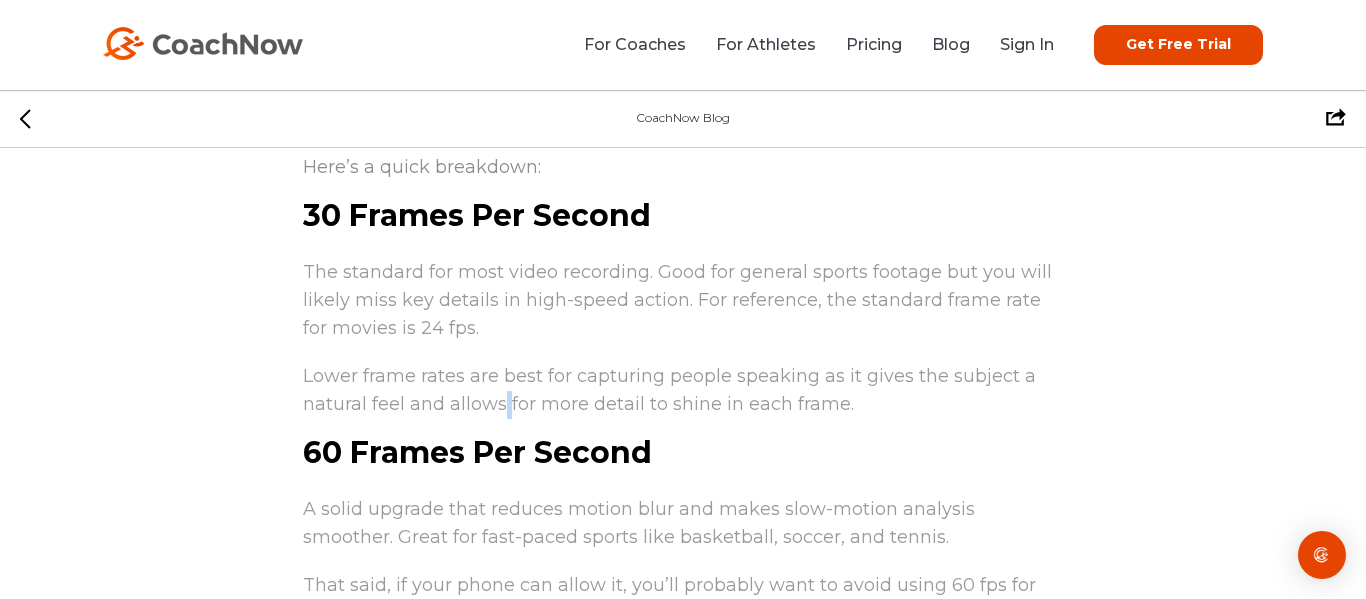 click on "Lower frame rates are best for capturing people speaking as it gives the subject a natural feel and allows for more detail to shine in each frame." at bounding box center (669, 390) 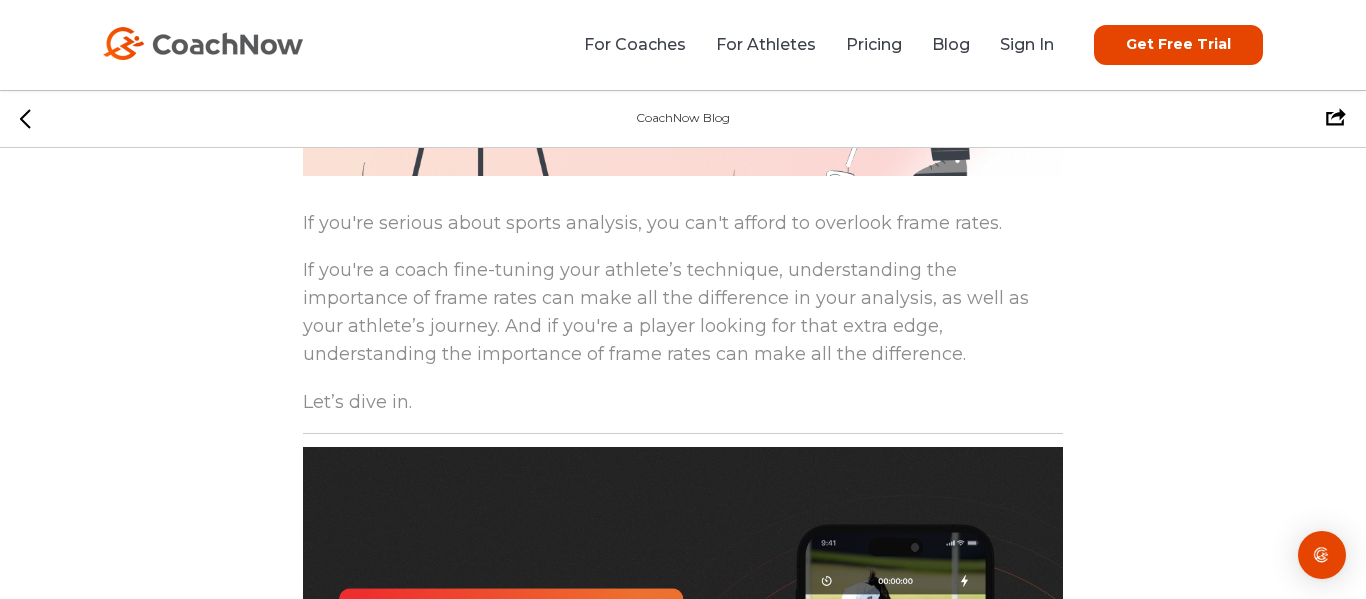 scroll, scrollTop: 893, scrollLeft: 0, axis: vertical 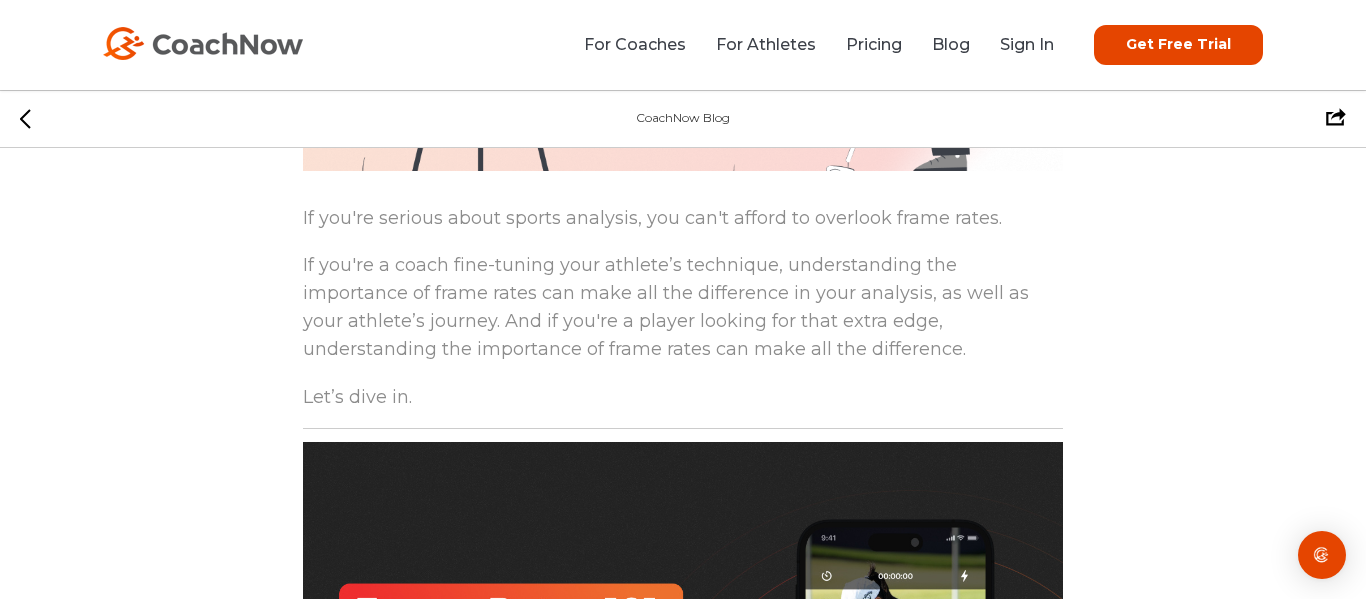 click on "If you're a coach fine-tuning your athlete’s technique, understanding the importance of frame rates can make all the difference in your analysis, as well as your athlete’s journey. And if you're a player looking for that extra edge, understanding the importance of frame rates can make all the difference." at bounding box center (683, 308) 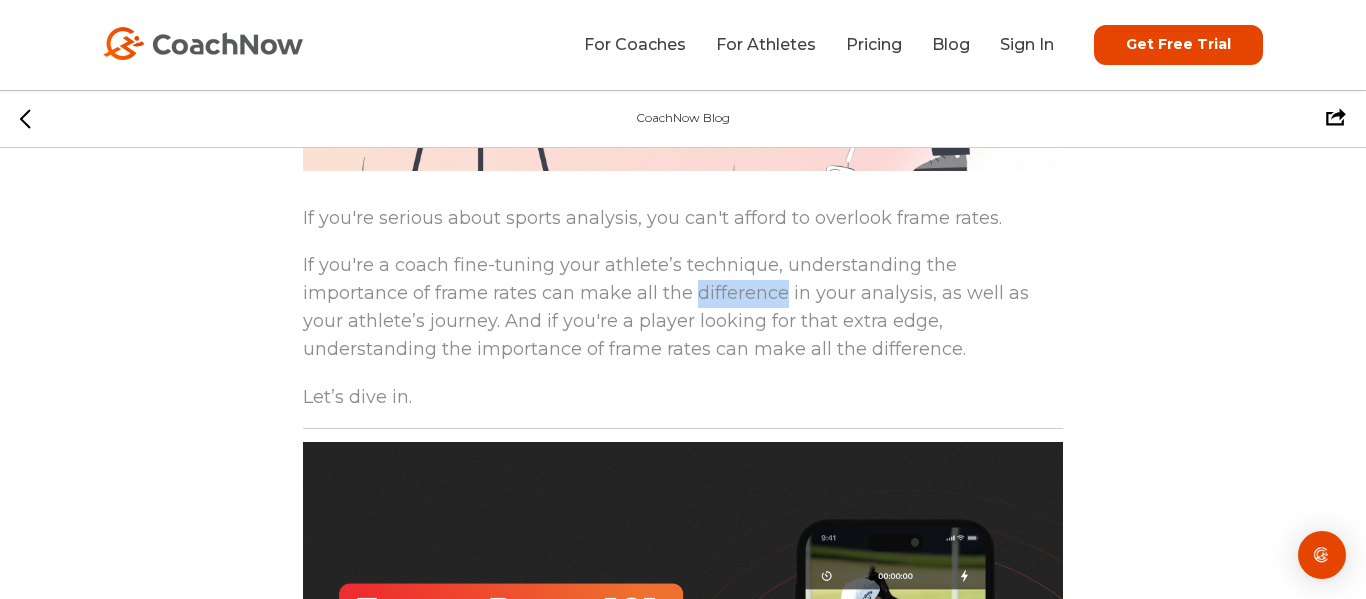 click on "If you're a coach fine-tuning your athlete’s technique, understanding the importance of frame rates can make all the difference in your analysis, as well as your athlete’s journey. And if you're a player looking for that extra edge, understanding the importance of frame rates can make all the difference." at bounding box center (683, 308) 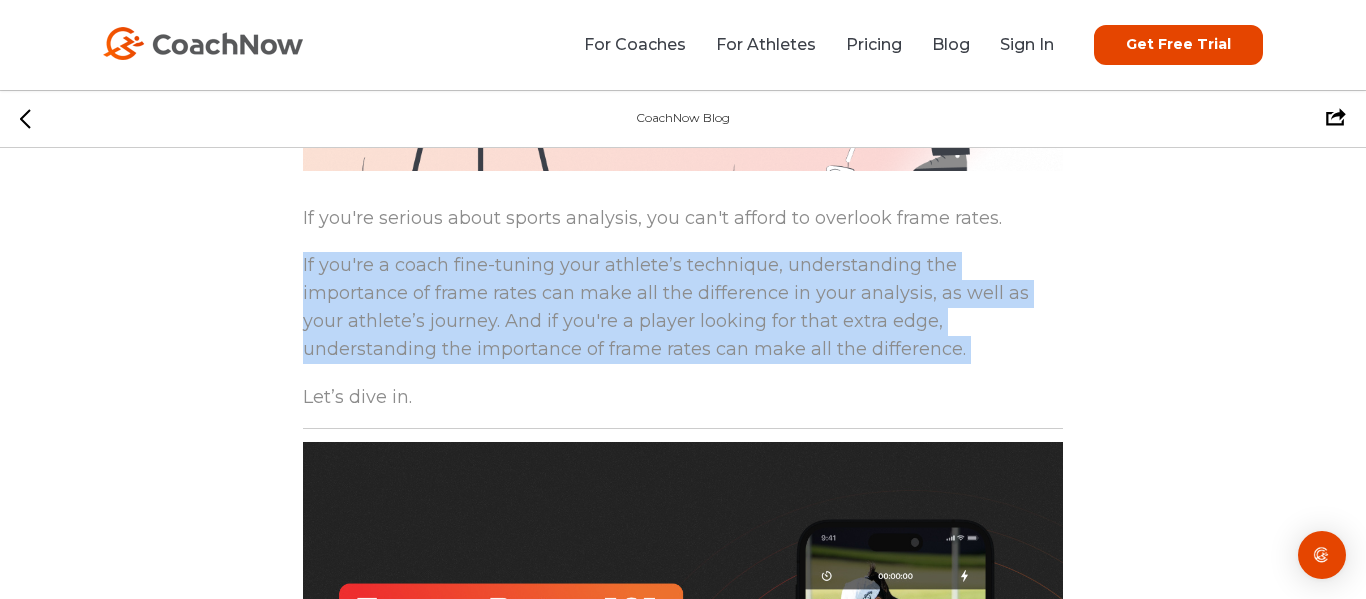 click on "If you're a coach fine-tuning your athlete’s technique, understanding the importance of frame rates can make all the difference in your analysis, as well as your athlete’s journey. And if you're a player looking for that extra edge, understanding the importance of frame rates can make all the difference." at bounding box center (683, 308) 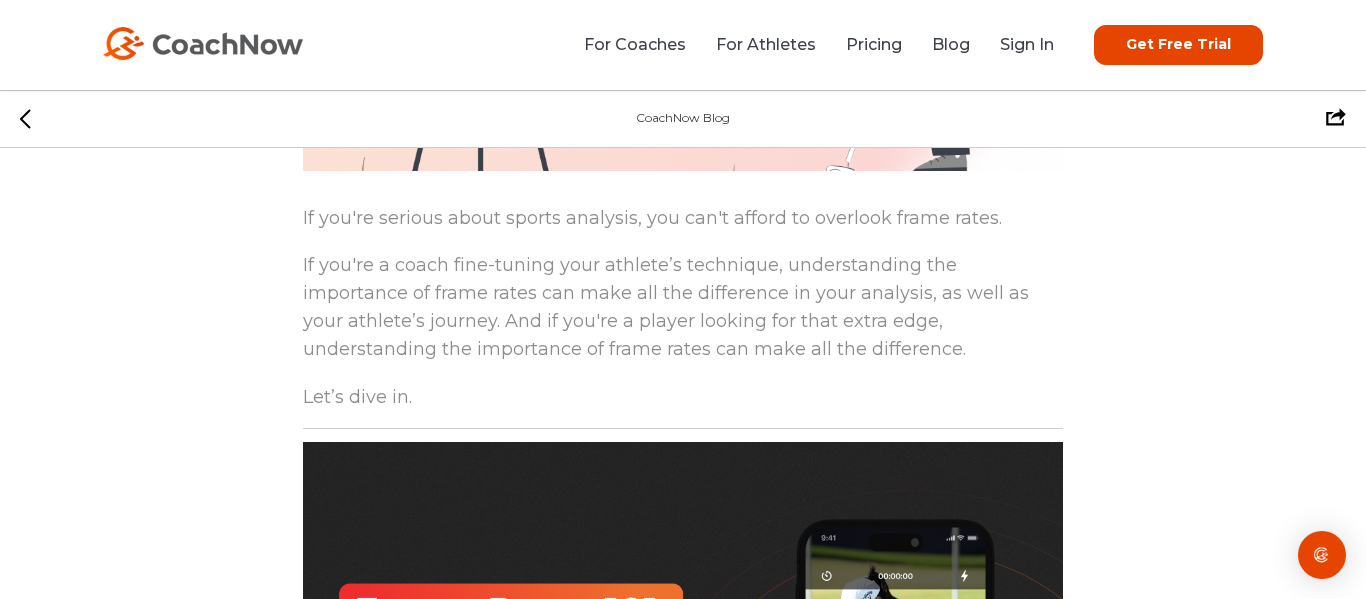 click on "If you're a coach fine-tuning your athlete’s technique, understanding the importance of frame rates can make all the difference in your analysis, as well as your athlete’s journey. And if you're a player looking for that extra edge, understanding the importance of frame rates can make all the difference." at bounding box center [683, 308] 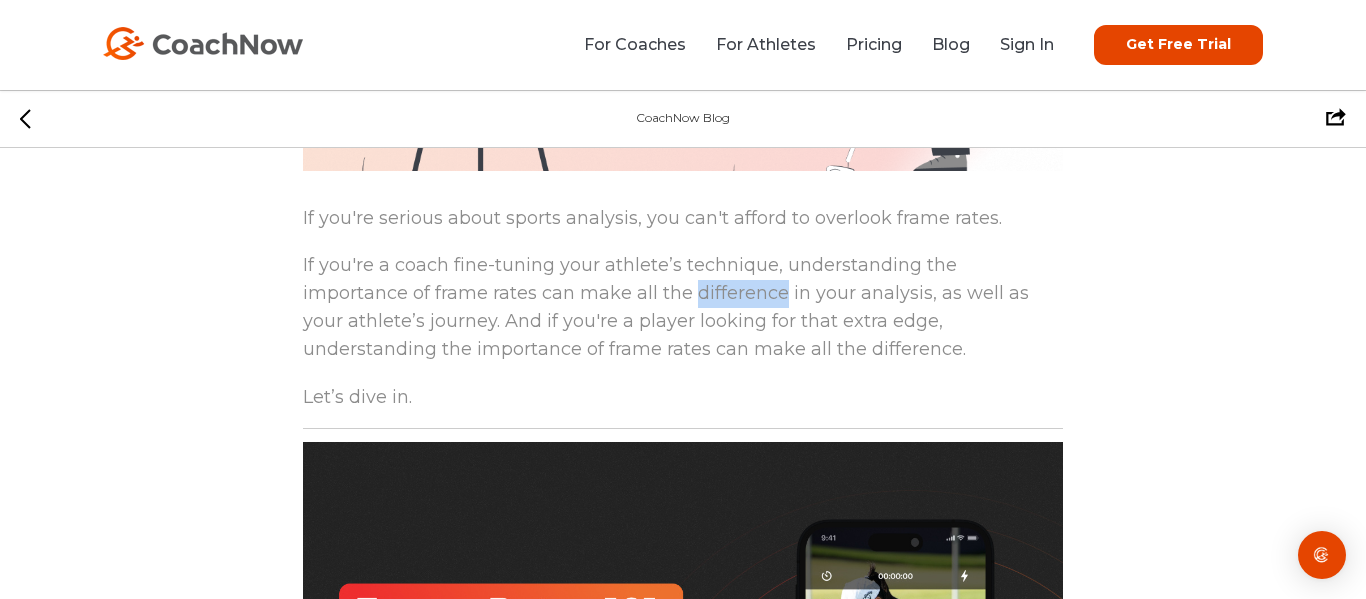 click on "If you're a coach fine-tuning your athlete’s technique, understanding the importance of frame rates can make all the difference in your analysis, as well as your athlete’s journey. And if you're a player looking for that extra edge, understanding the importance of frame rates can make all the difference." at bounding box center (683, 308) 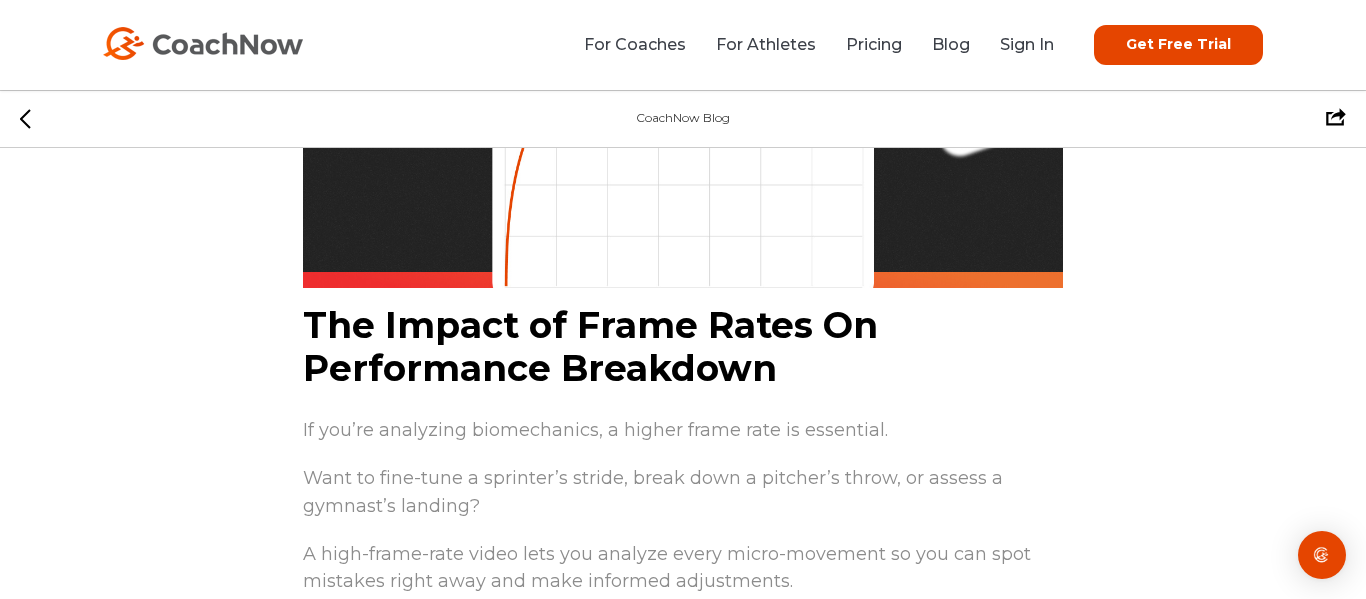 scroll, scrollTop: 4940, scrollLeft: 0, axis: vertical 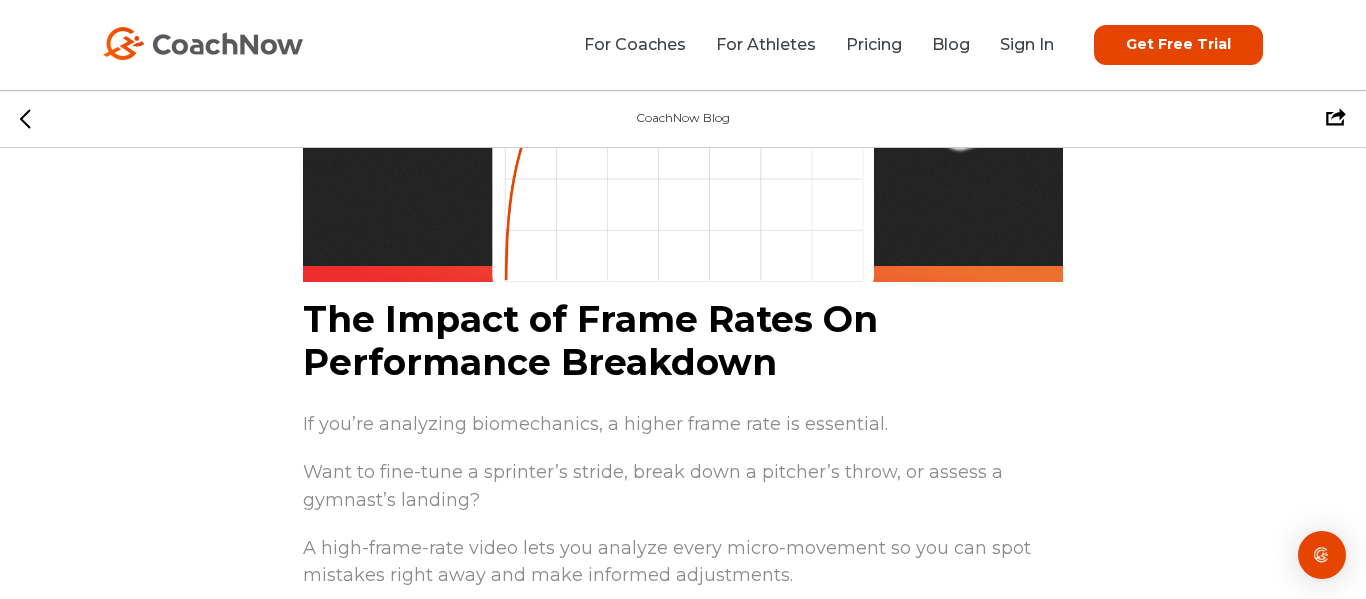 click on "Want to fine-tune a sprinter’s stride, break down a pitcher’s throw, or assess a gymnast’s landing?" at bounding box center [683, 487] 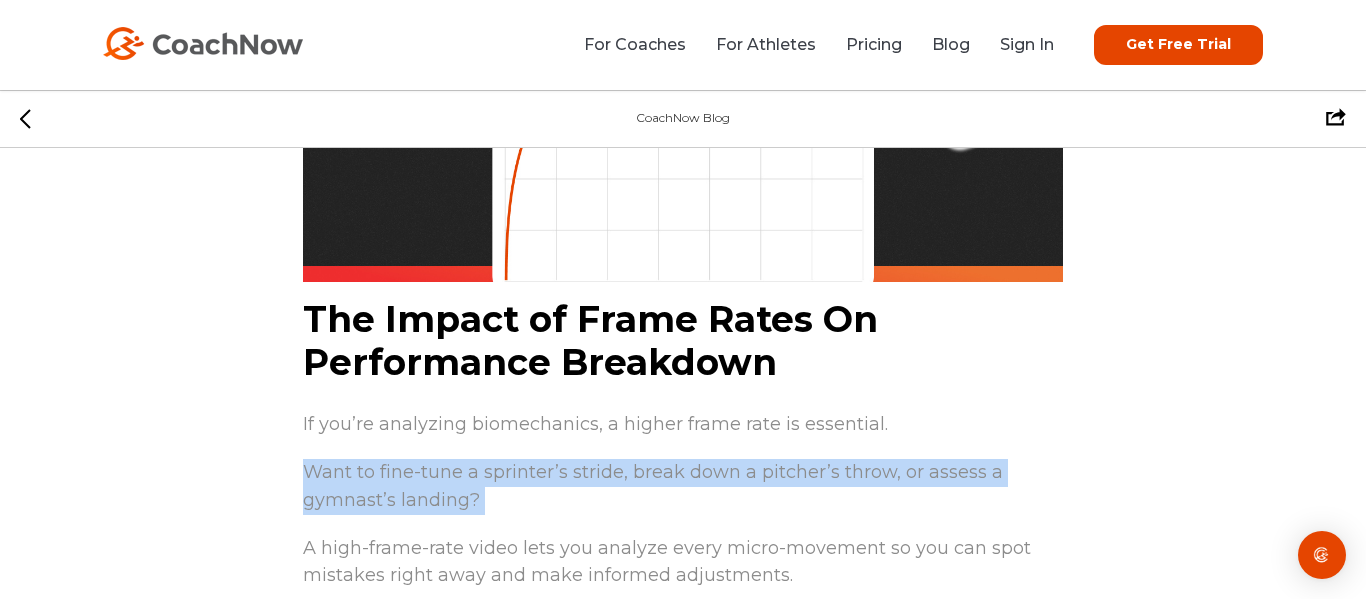 click on "Want to fine-tune a sprinter’s stride, break down a pitcher’s throw, or assess a gymnast’s landing?" at bounding box center [683, 487] 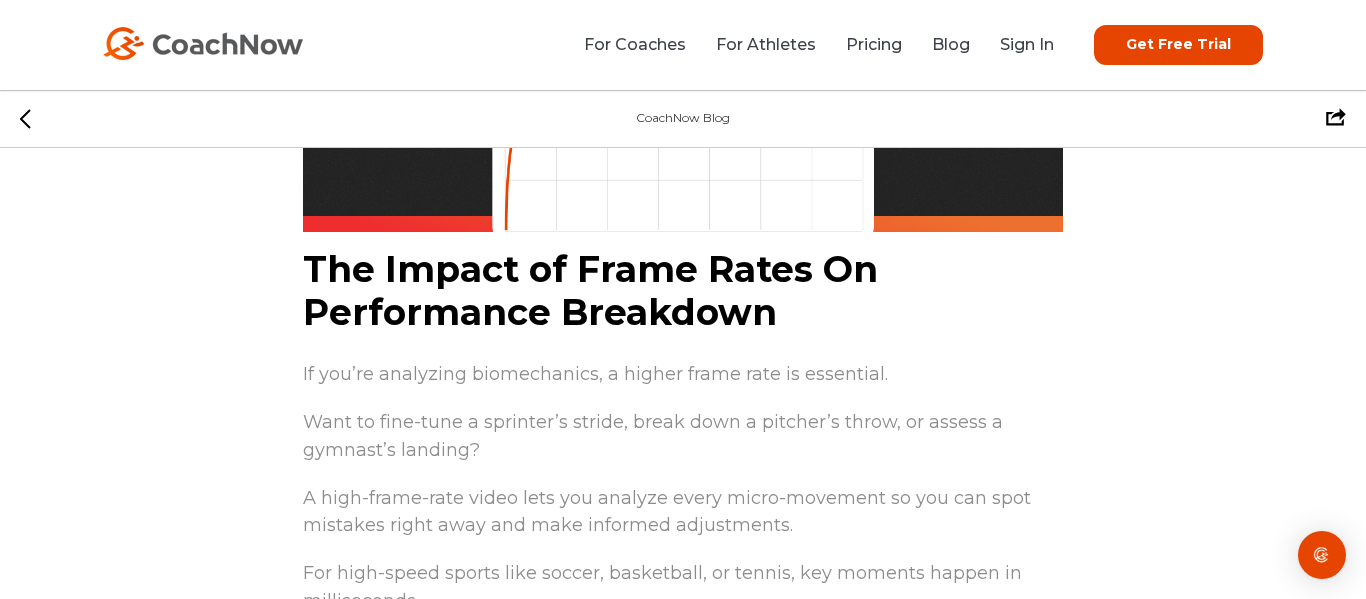 scroll, scrollTop: 4992, scrollLeft: 0, axis: vertical 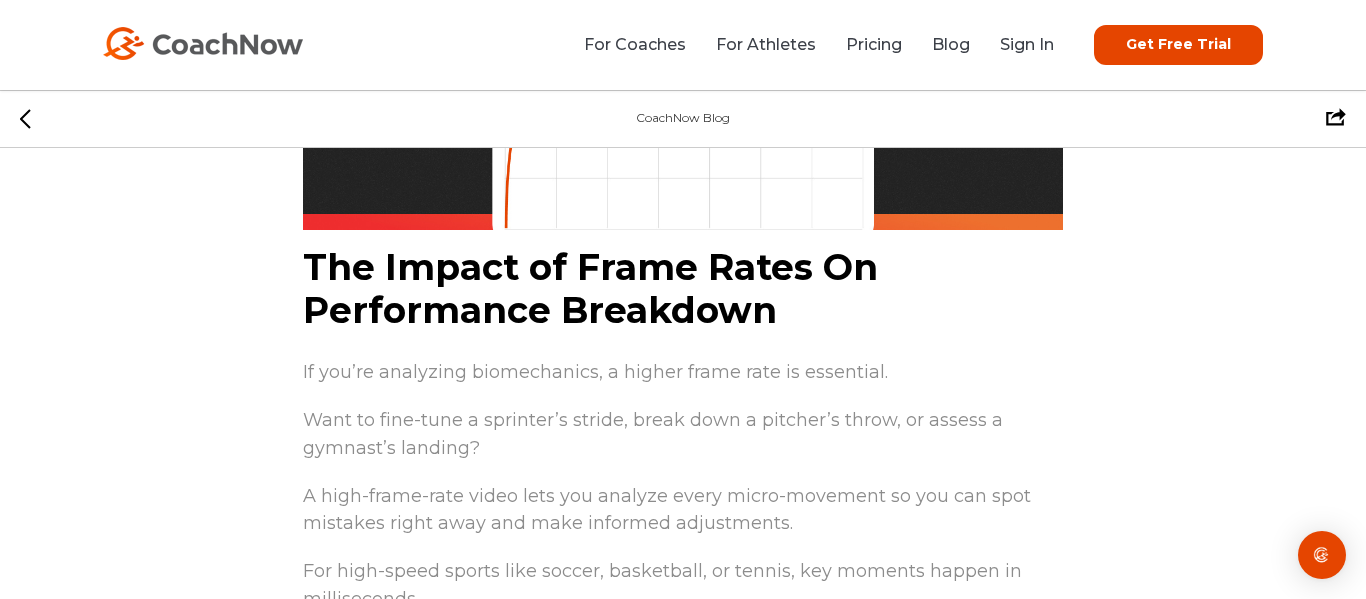 click on "A high-frame-rate video lets you analyze every micro-movement so you can spot mistakes right away and make informed adjustments." at bounding box center [683, 511] 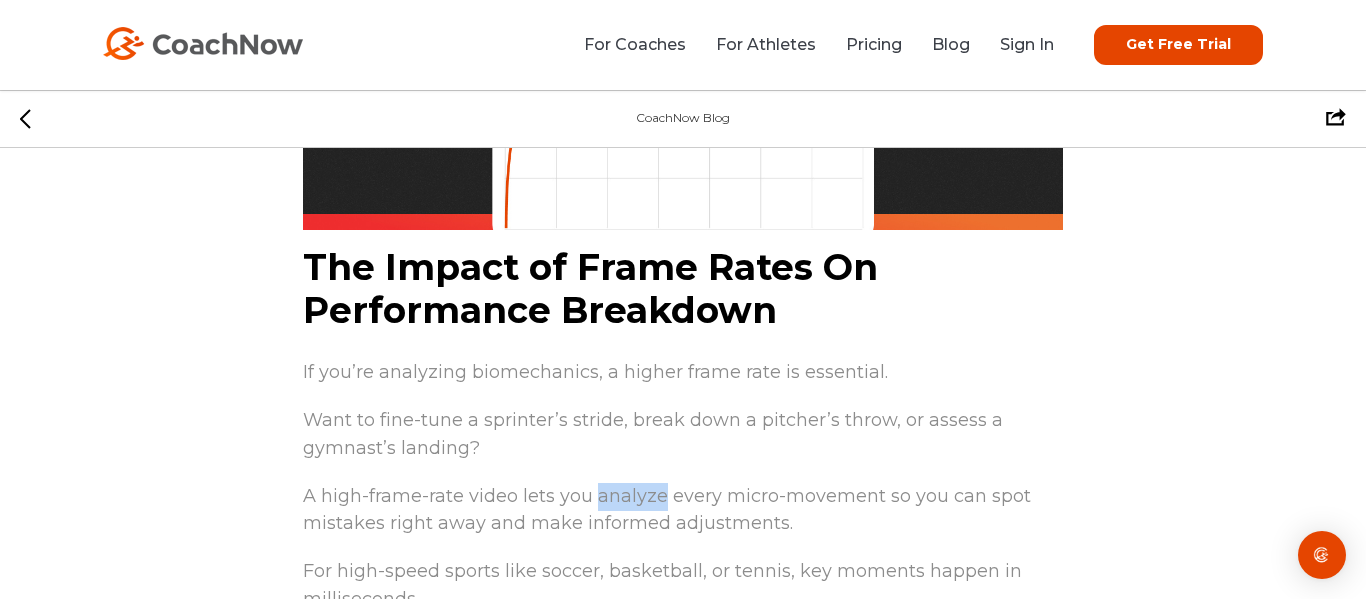 click on "A high-frame-rate video lets you analyze every micro-movement so you can spot mistakes right away and make informed adjustments." at bounding box center (683, 511) 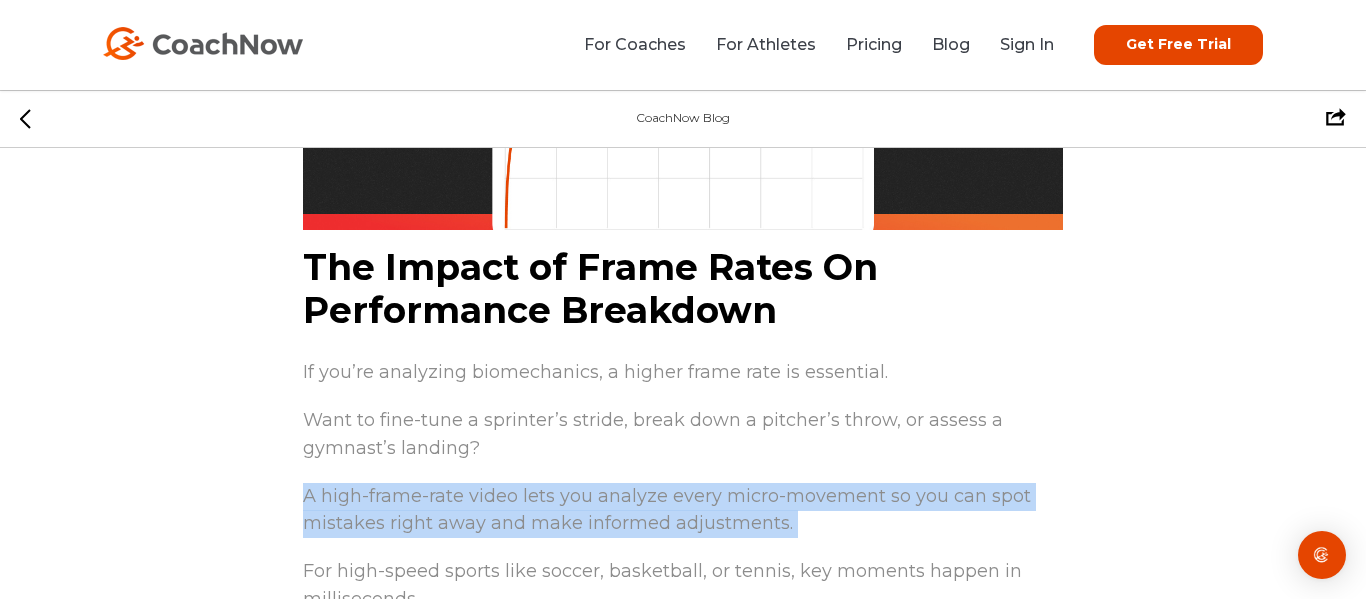 click on "A high-frame-rate video lets you analyze every micro-movement so you can spot mistakes right away and make informed adjustments." at bounding box center (683, 511) 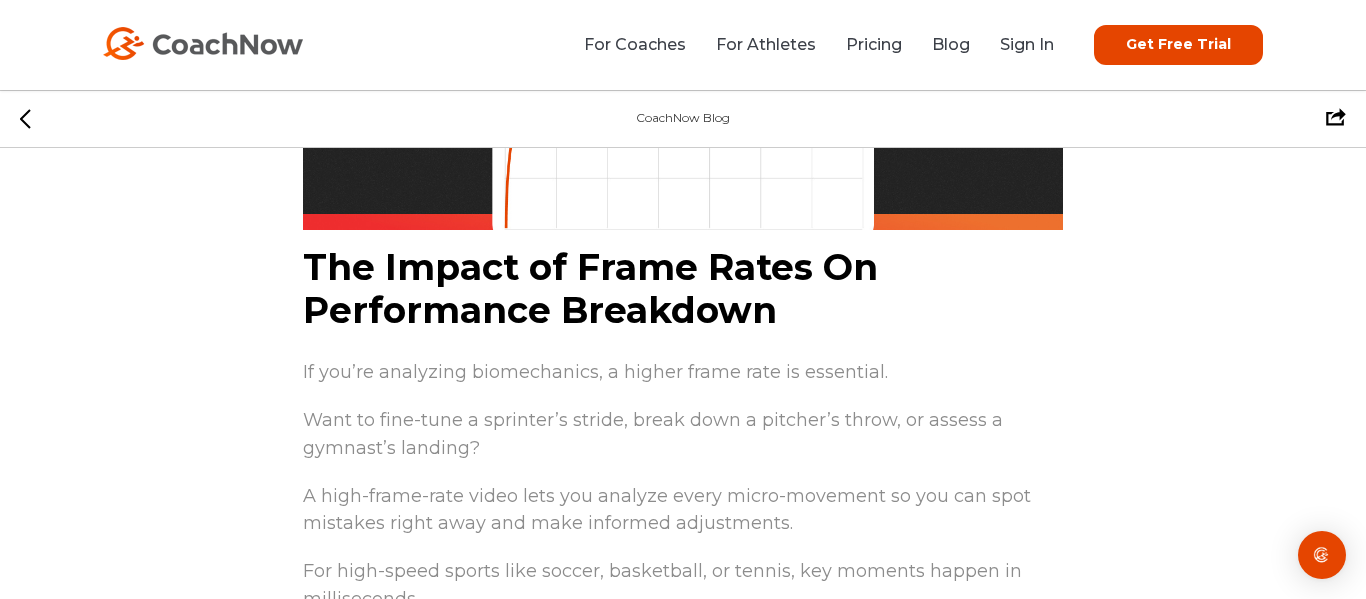 click on "A high-frame-rate video lets you analyze every micro-movement so you can spot mistakes right away and make informed adjustments." at bounding box center [683, 511] 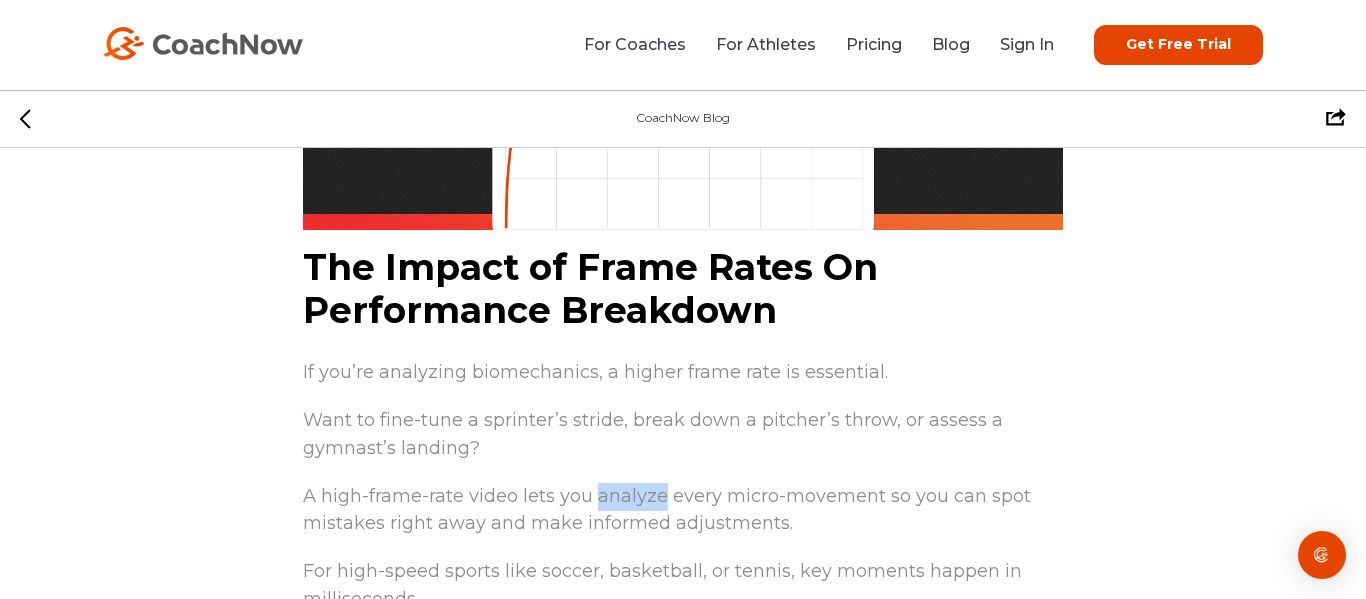 click on "A high-frame-rate video lets you analyze every micro-movement so you can spot mistakes right away and make informed adjustments." at bounding box center [683, 511] 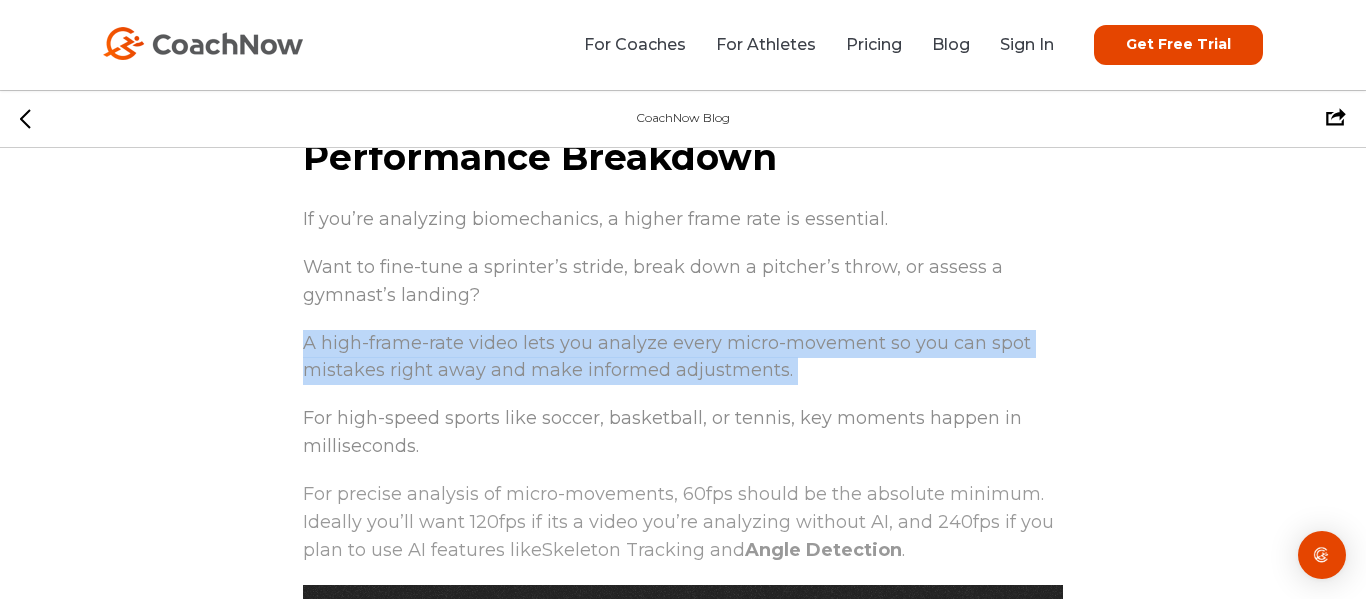 scroll, scrollTop: 5147, scrollLeft: 0, axis: vertical 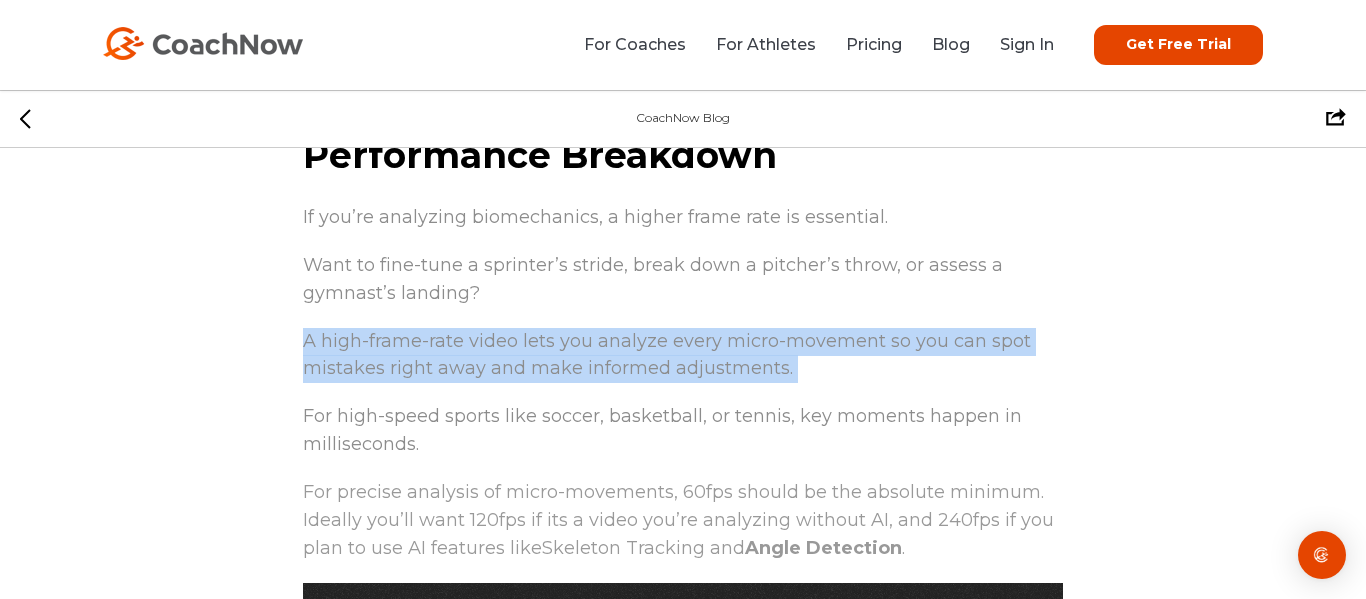 click on "For precise analysis of micro-movements, 60fps should be the absolute minimum. Ideally you’ll want 120fps if its a video you’re analyzing without AI, and 240fps if you plan to use AI features like  Skeleton Tracking   and  Angle Detection ." at bounding box center (678, 520) 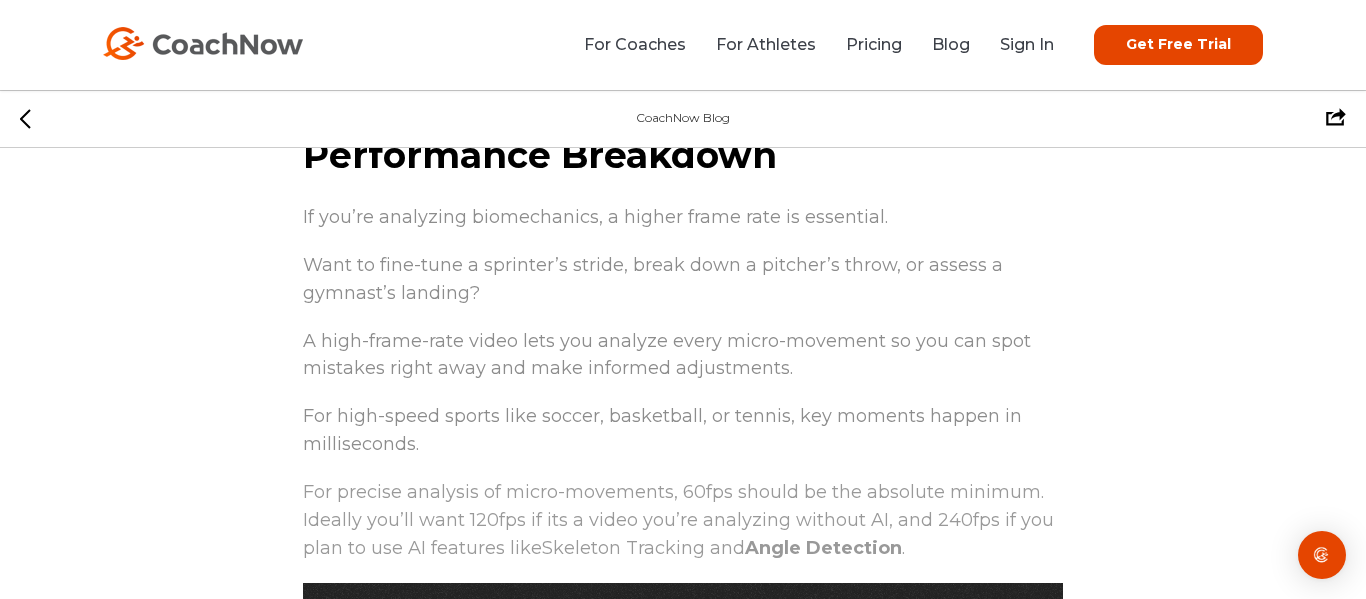 click on "For precise analysis of micro-movements, 60fps should be the absolute minimum. Ideally you’ll want 120fps if its a video you’re analyzing without AI, and 240fps if you plan to use AI features like  Skeleton Tracking   and  Angle Detection ." at bounding box center (678, 520) 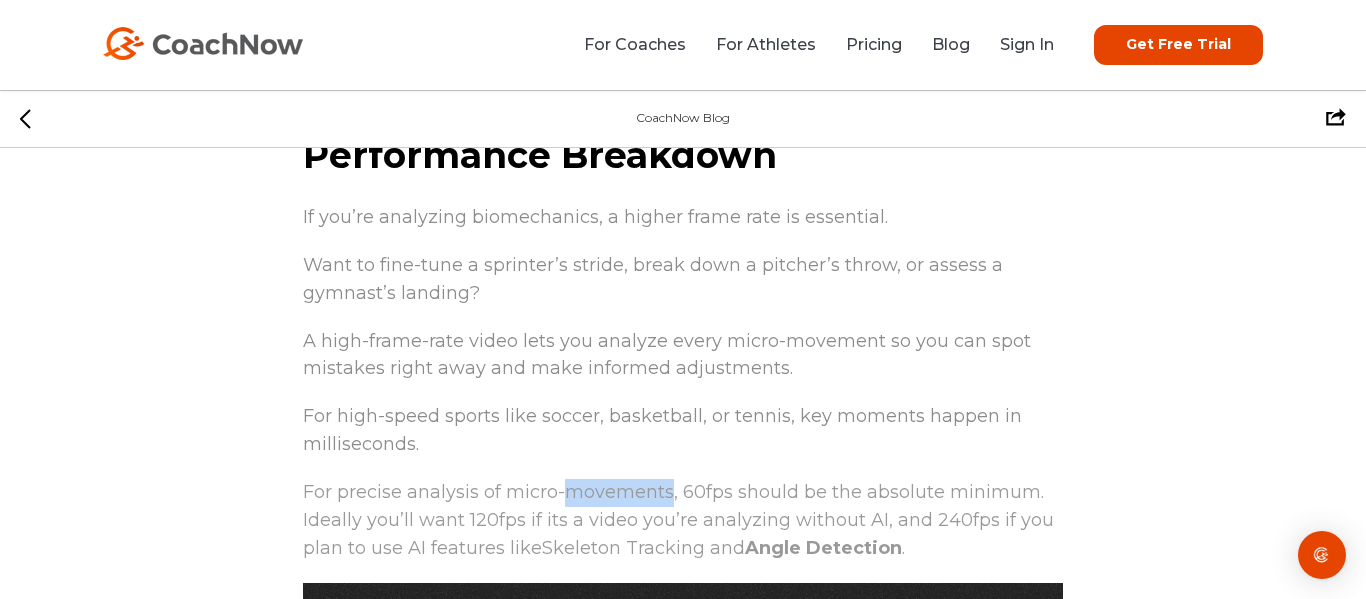 click on "For precise analysis of micro-movements, 60fps should be the absolute minimum. Ideally you’ll want 120fps if its a video you’re analyzing without AI, and 240fps if you plan to use AI features like  Skeleton Tracking   and  Angle Detection ." at bounding box center (678, 520) 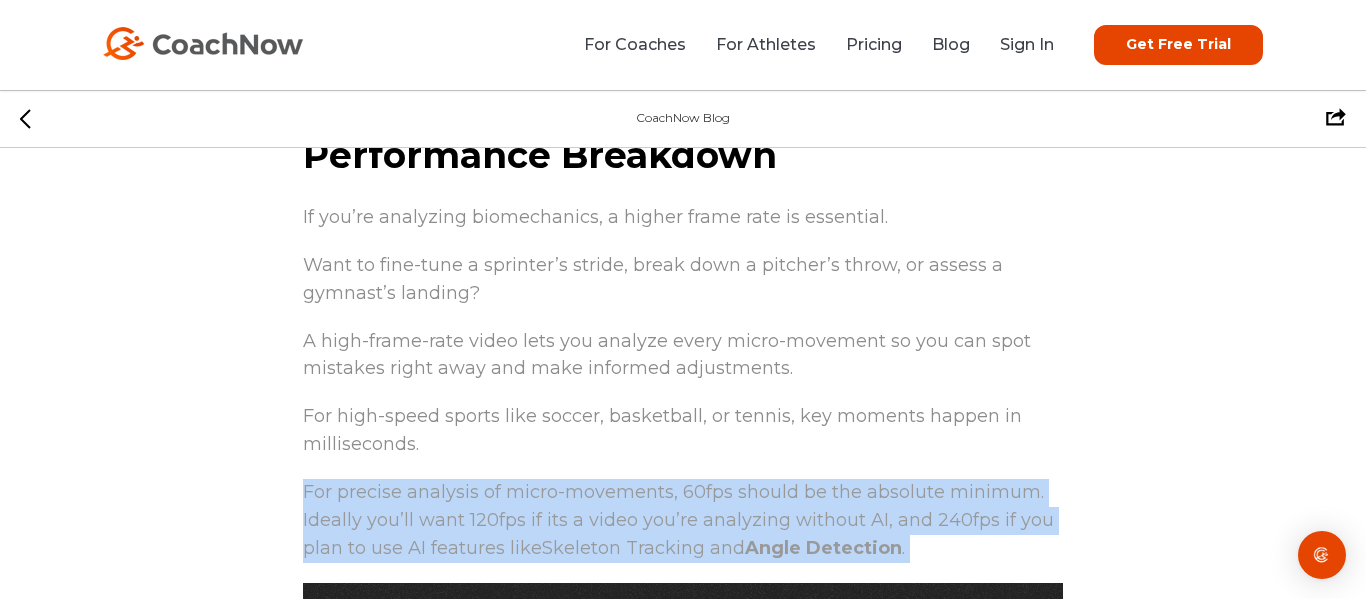 click on "For precise analysis of micro-movements, 60fps should be the absolute minimum. Ideally you’ll want 120fps if its a video you’re analyzing without AI, and 240fps if you plan to use AI features like  Skeleton Tracking   and  Angle Detection ." at bounding box center [678, 520] 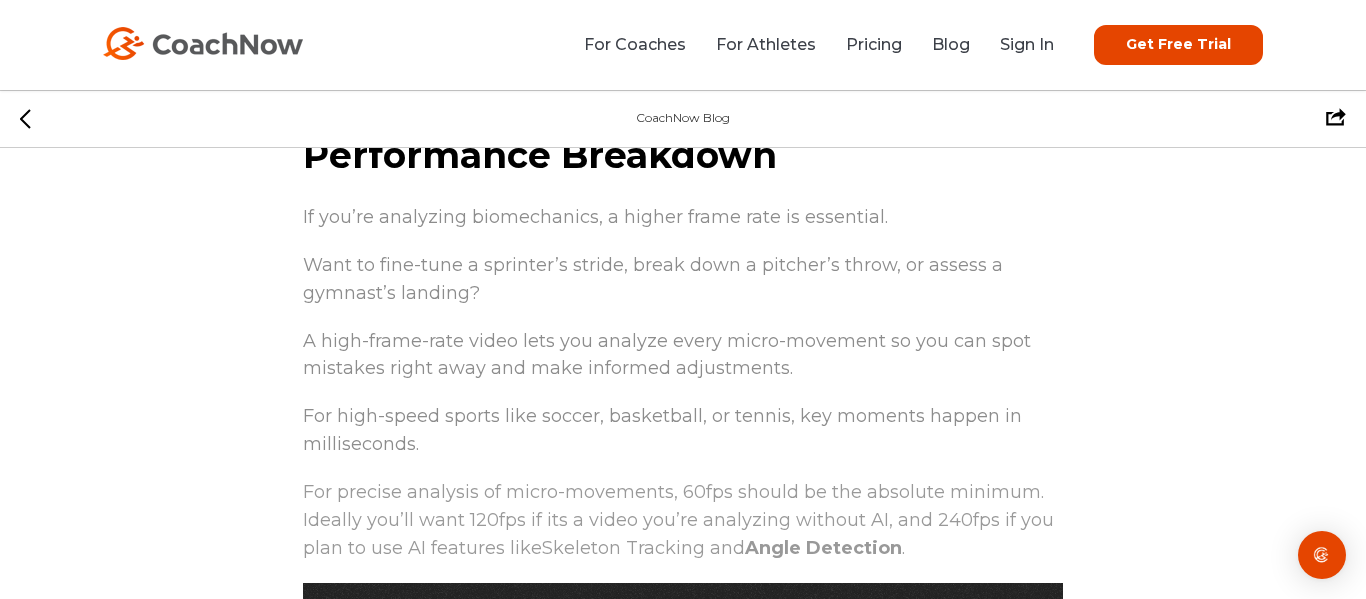 click on "For precise analysis of micro-movements, 60fps should be the absolute minimum. Ideally you’ll want 120fps if its a video you’re analyzing without AI, and 240fps if you plan to use AI features like  Skeleton Tracking   and  Angle Detection ." at bounding box center (678, 520) 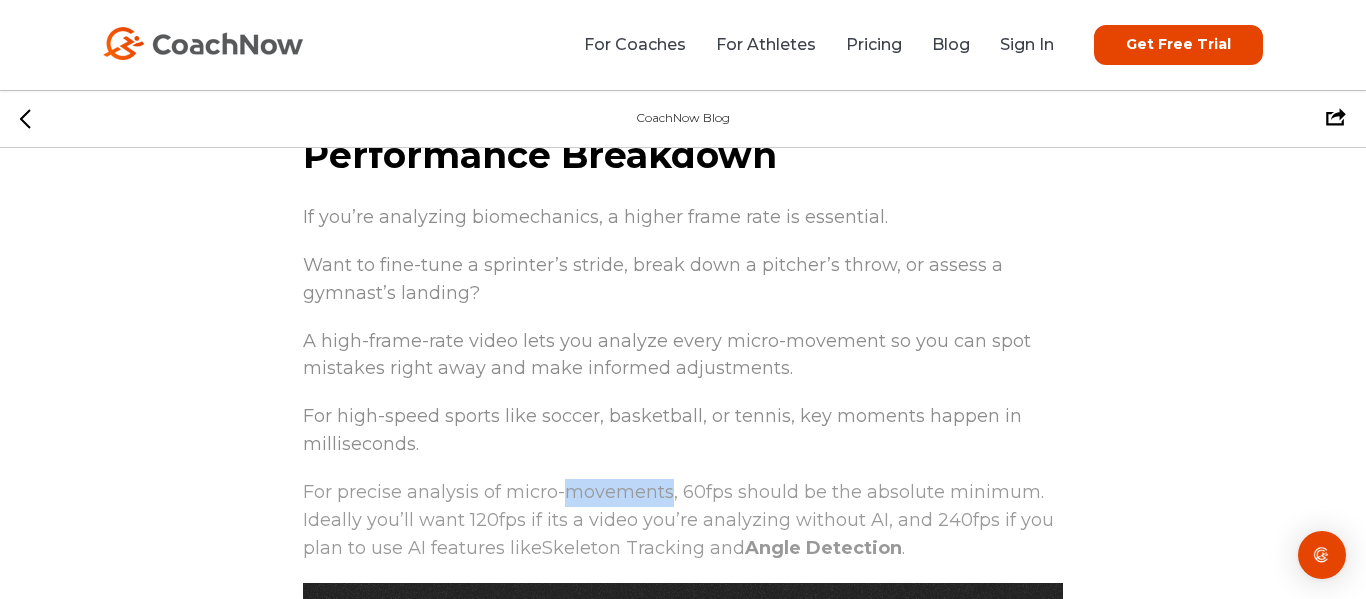 click on "For precise analysis of micro-movements, 60fps should be the absolute minimum. Ideally you’ll want 120fps if its a video you’re analyzing without AI, and 240fps if you plan to use AI features like  Skeleton Tracking   and  Angle Detection ." at bounding box center (678, 520) 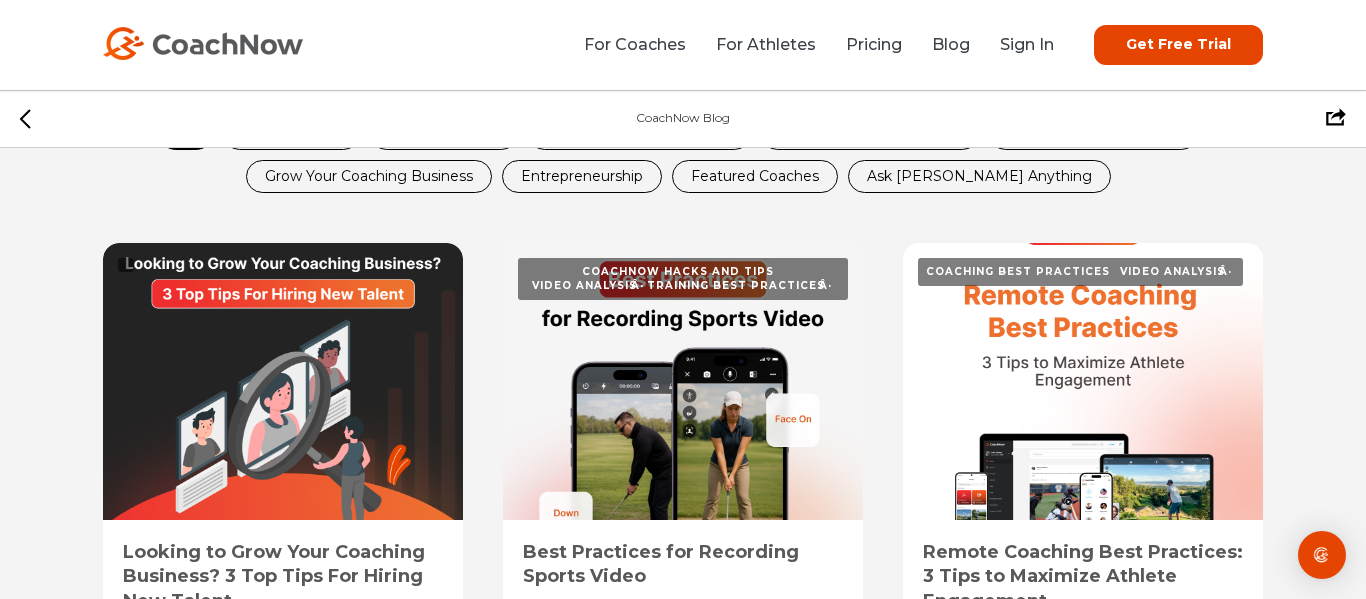 scroll, scrollTop: 7410, scrollLeft: 0, axis: vertical 